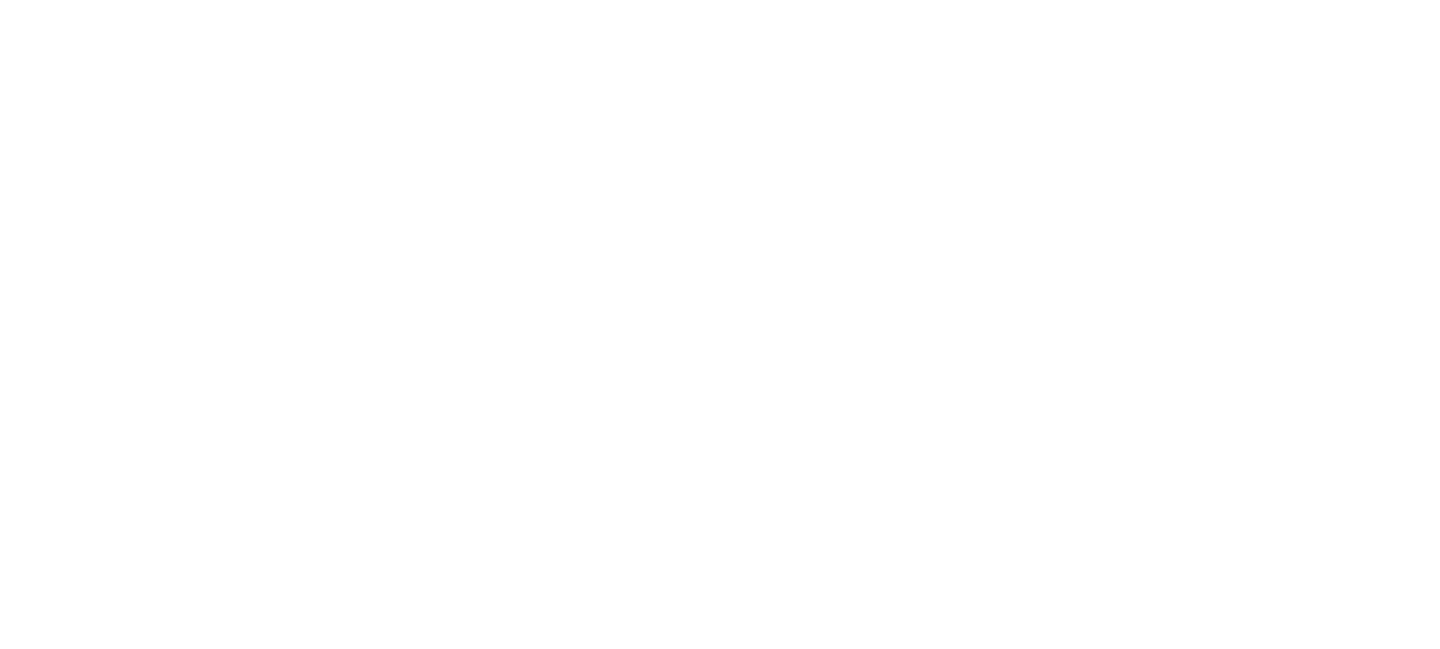 scroll, scrollTop: 0, scrollLeft: 0, axis: both 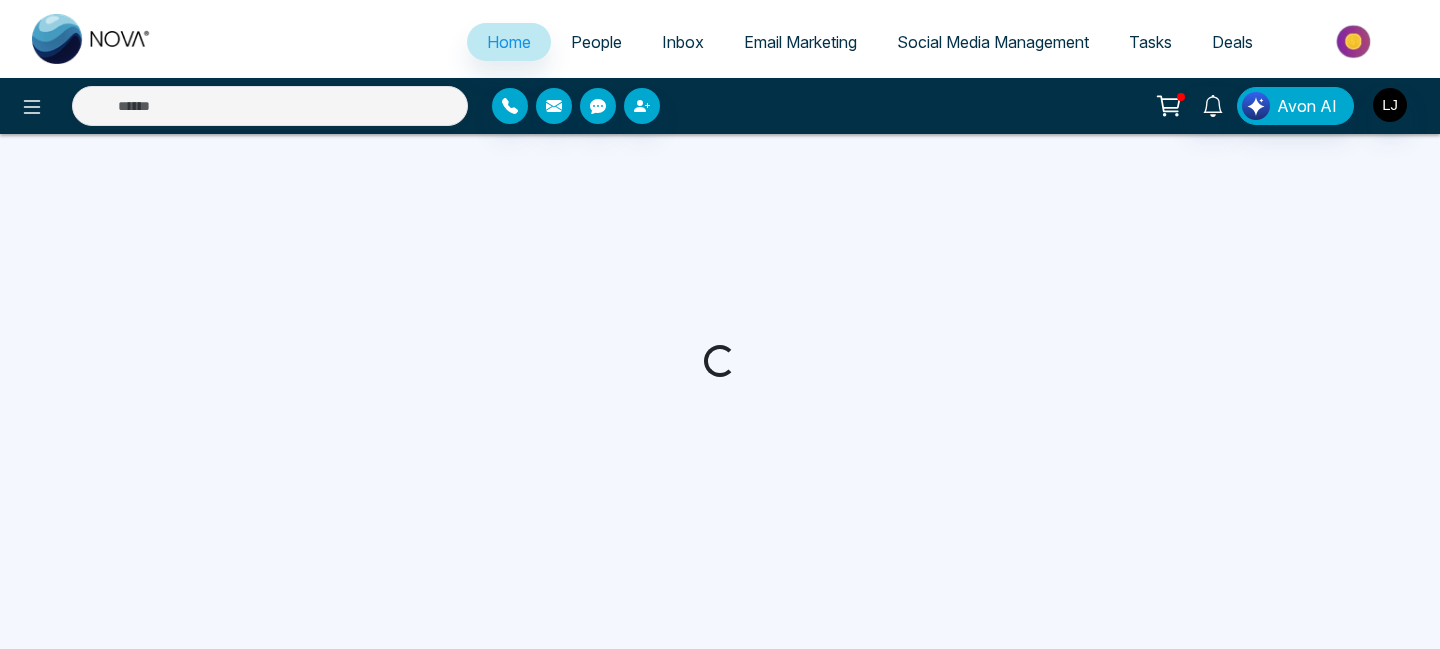 select on "*" 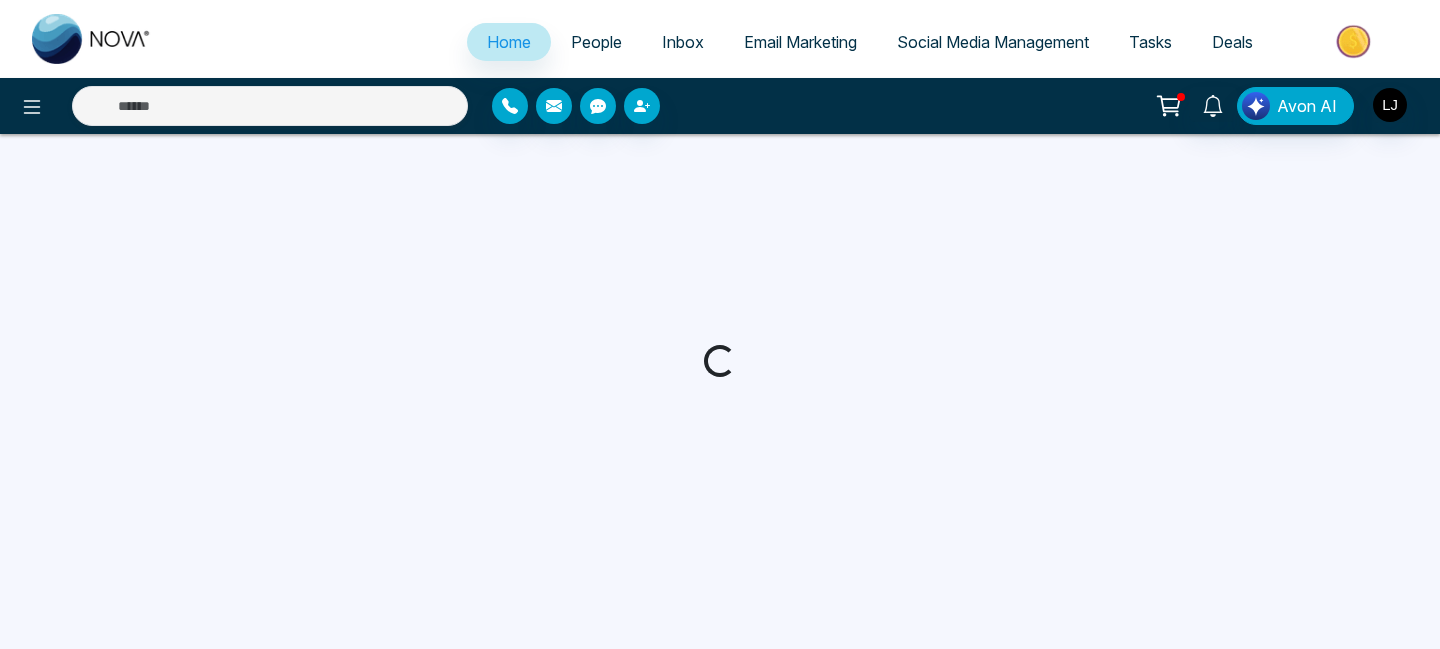 select on "*" 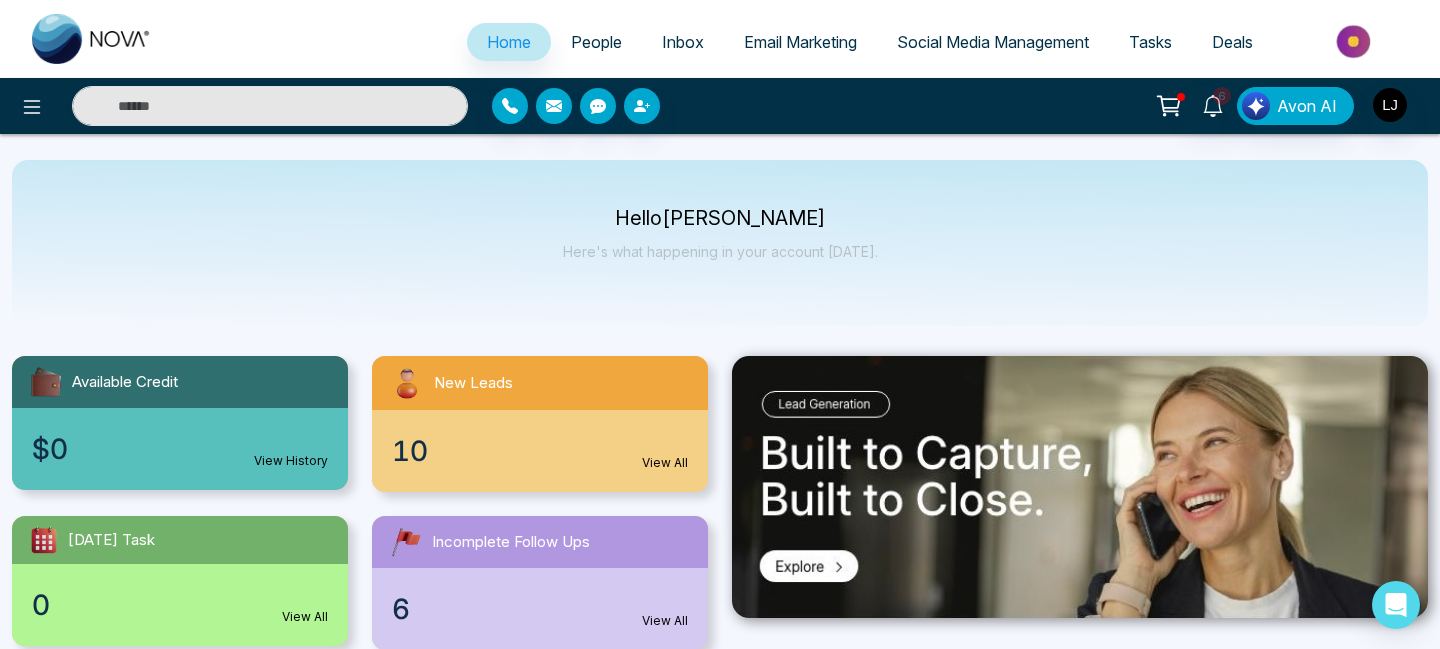 click on "People" at bounding box center [596, 42] 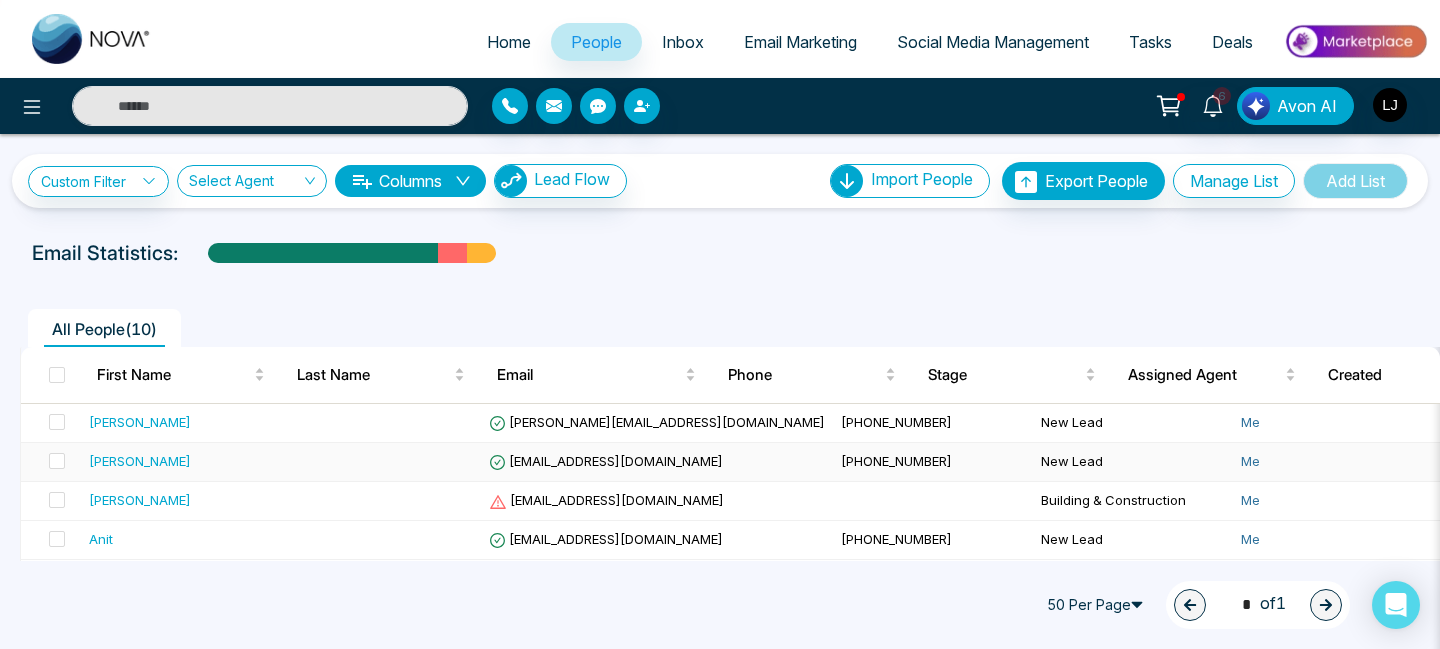 click on "[PERSON_NAME]" at bounding box center [140, 461] 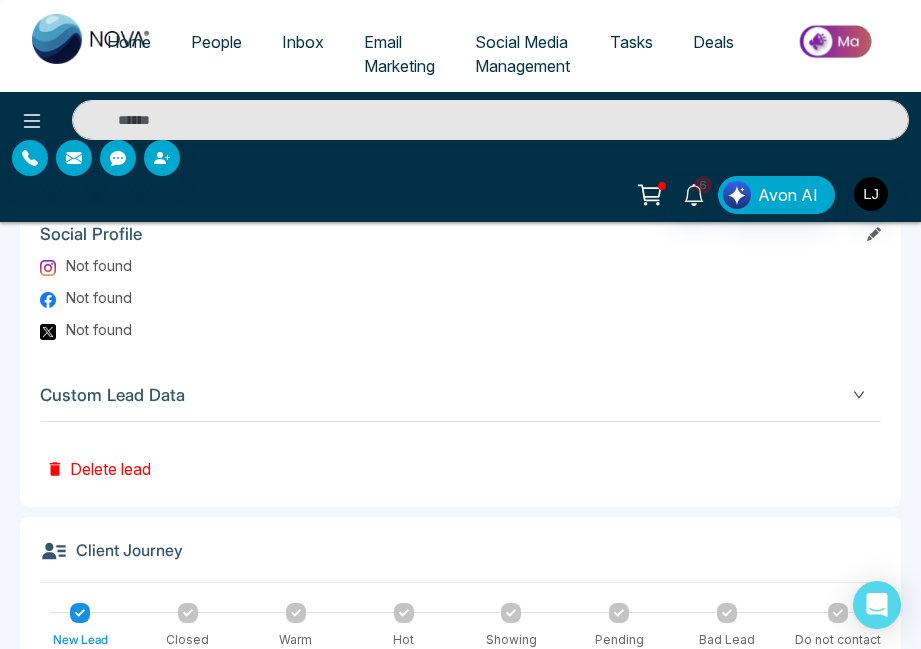 scroll, scrollTop: 1213, scrollLeft: 0, axis: vertical 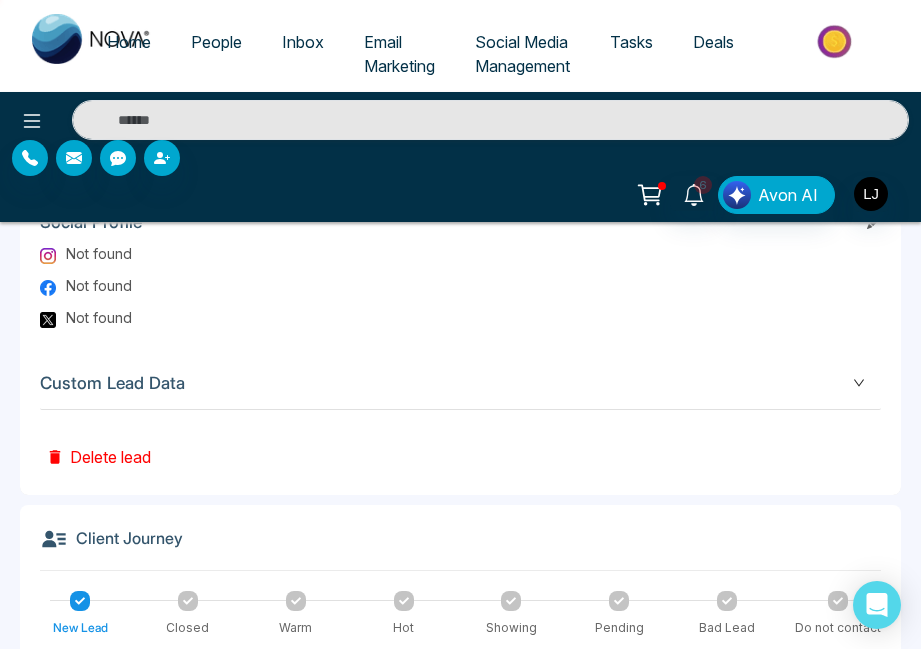 click on "Custom Lead Data" at bounding box center [460, 383] 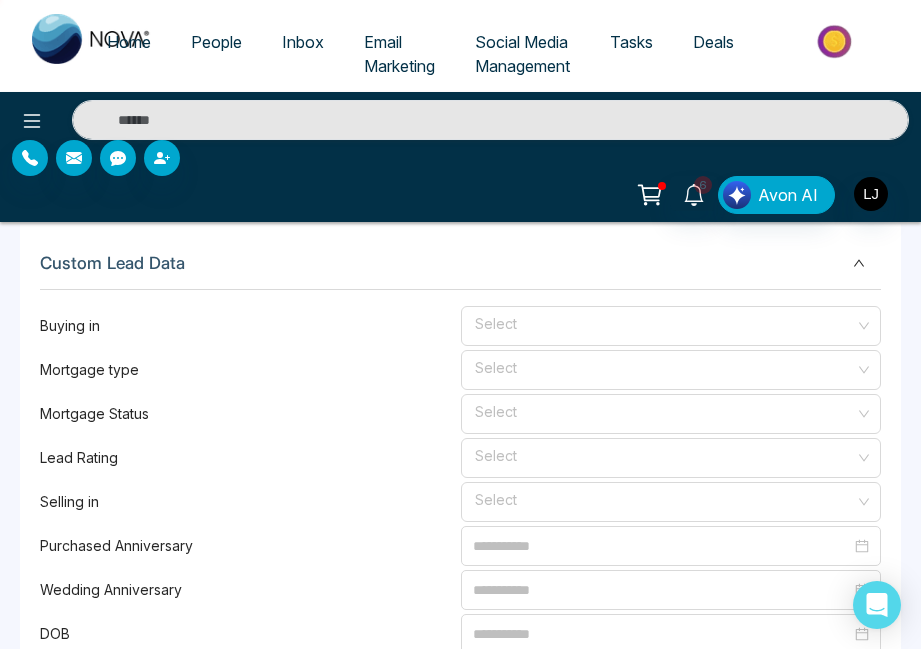 scroll, scrollTop: 1336, scrollLeft: 0, axis: vertical 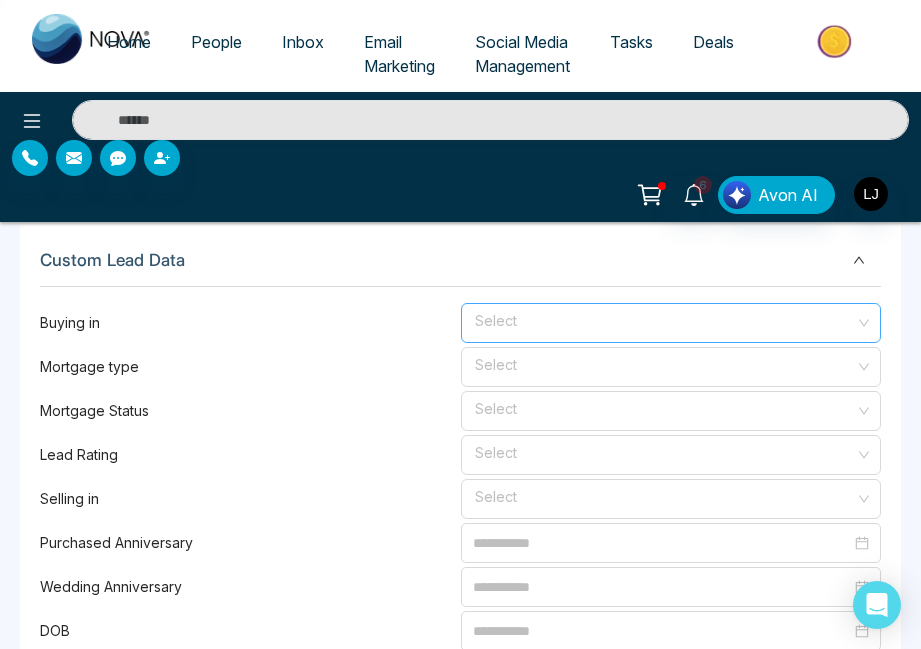 click at bounding box center (664, 319) 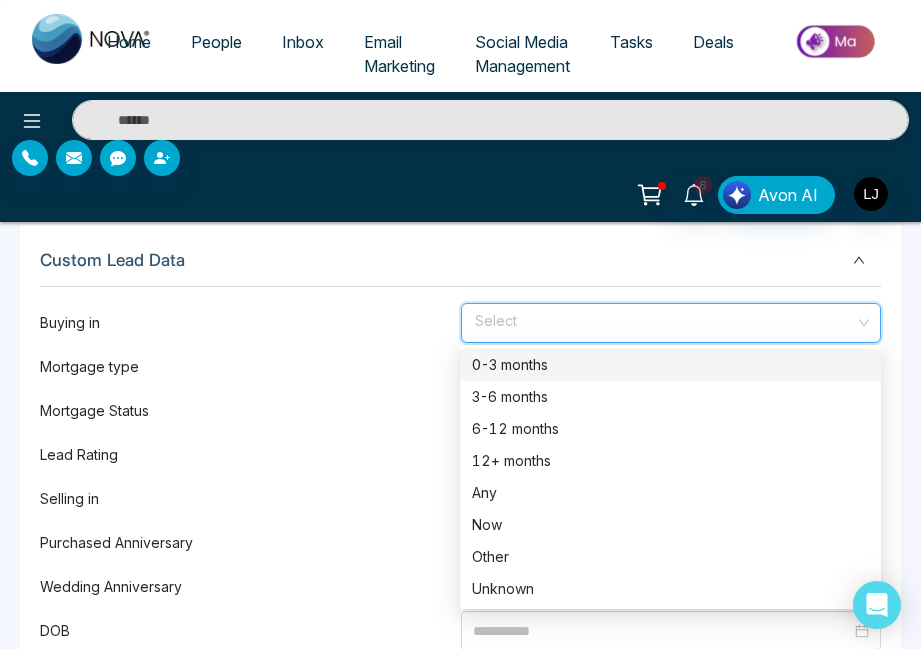 click on "0-3 months" at bounding box center [670, 365] 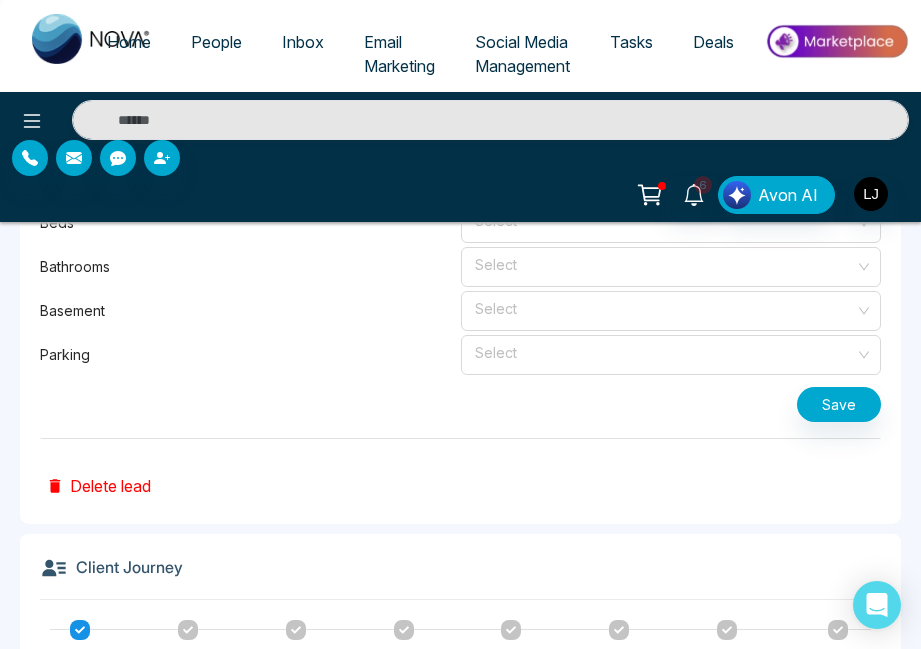 scroll, scrollTop: 2307, scrollLeft: 0, axis: vertical 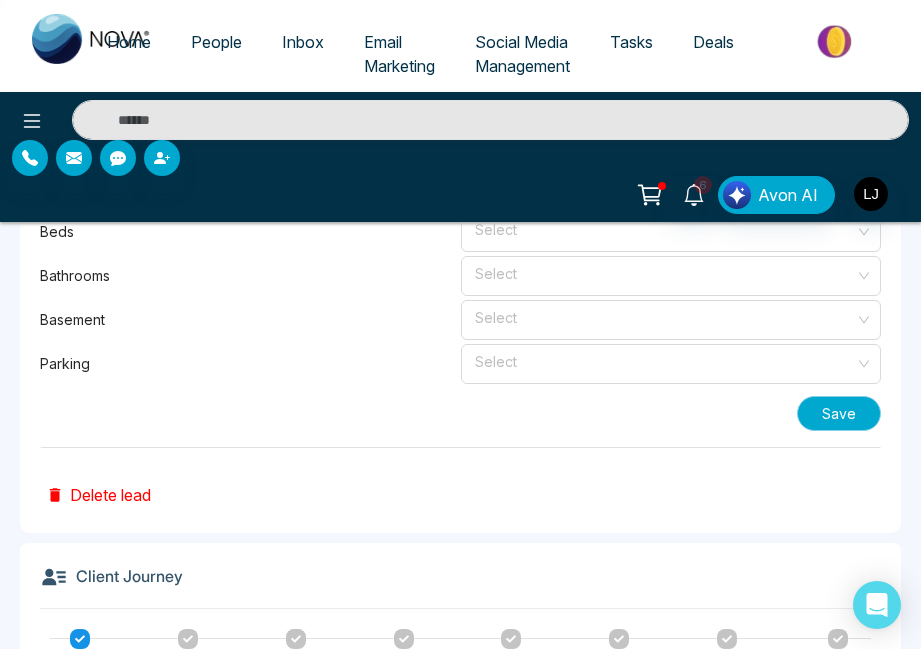 click on "Save" at bounding box center (839, 413) 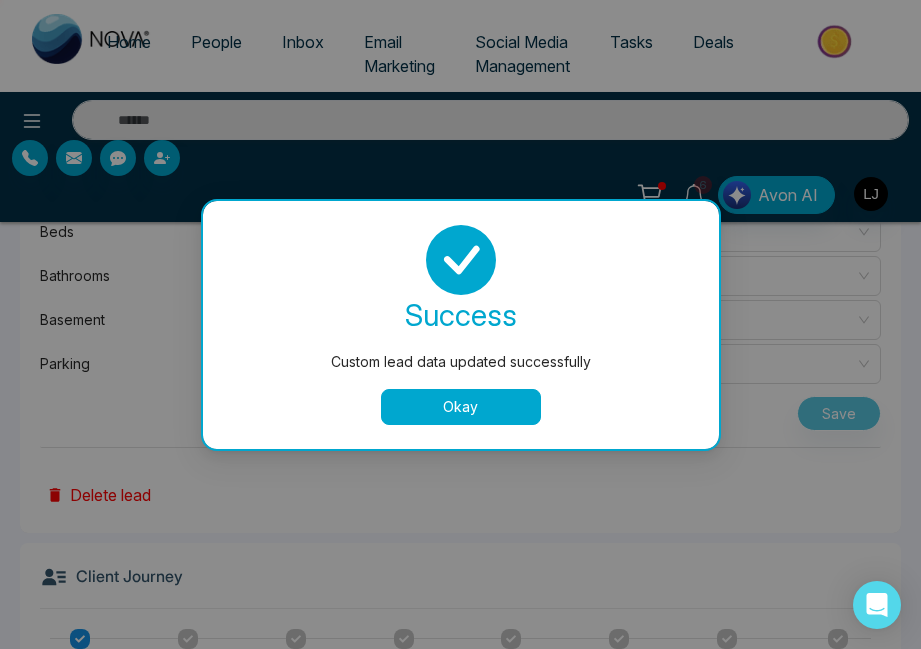 click on "Okay" at bounding box center [461, 407] 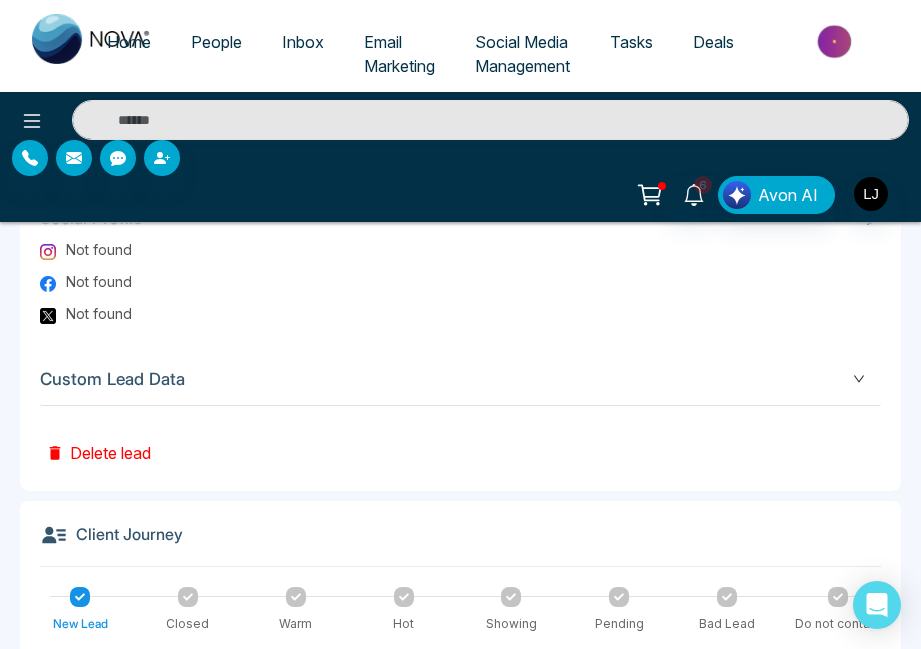 scroll, scrollTop: 1214, scrollLeft: 0, axis: vertical 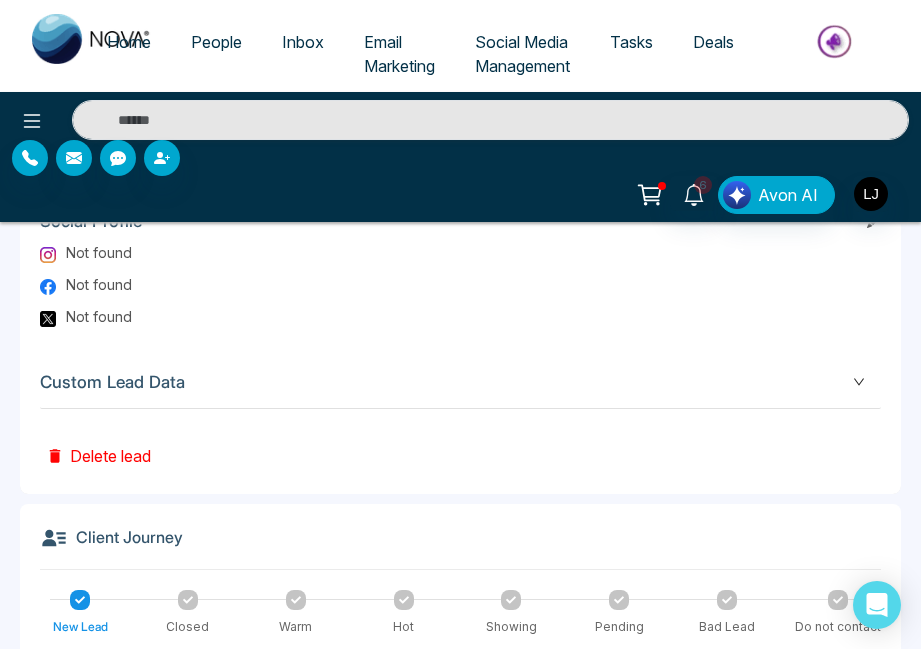 click on "Custom Lead Data" at bounding box center (460, 382) 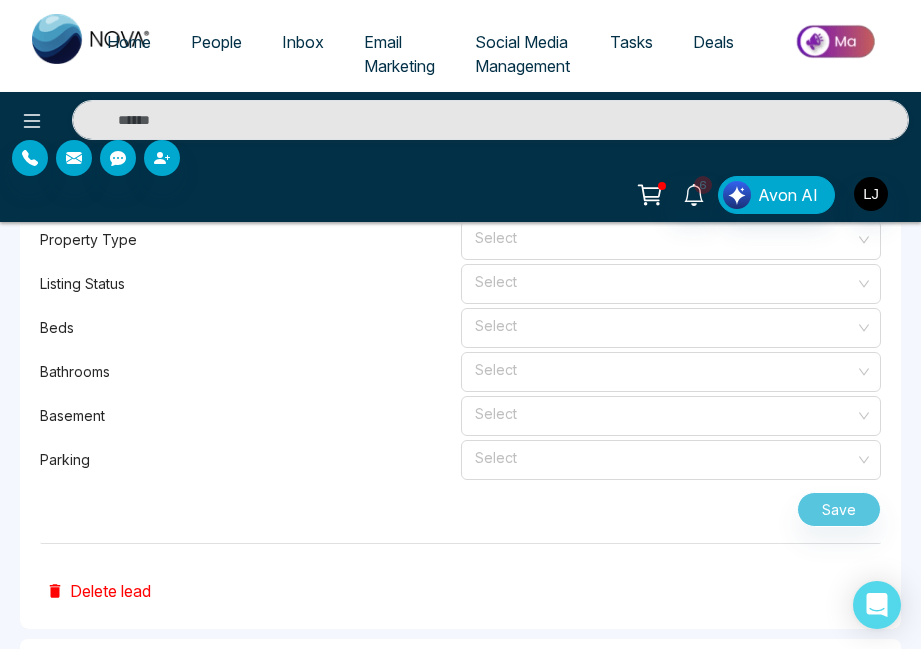 scroll, scrollTop: 2189, scrollLeft: 0, axis: vertical 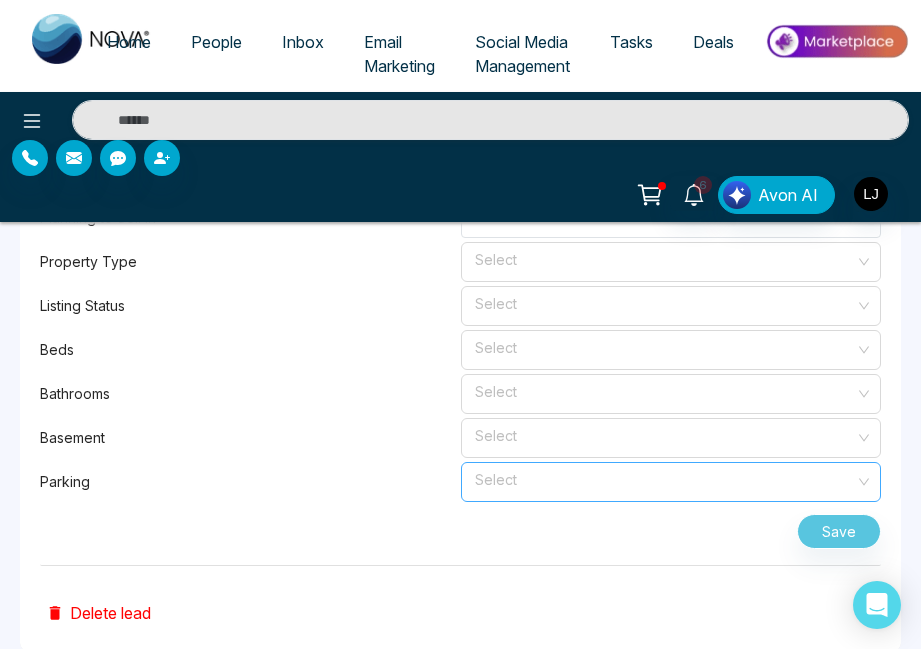 click at bounding box center [664, 478] 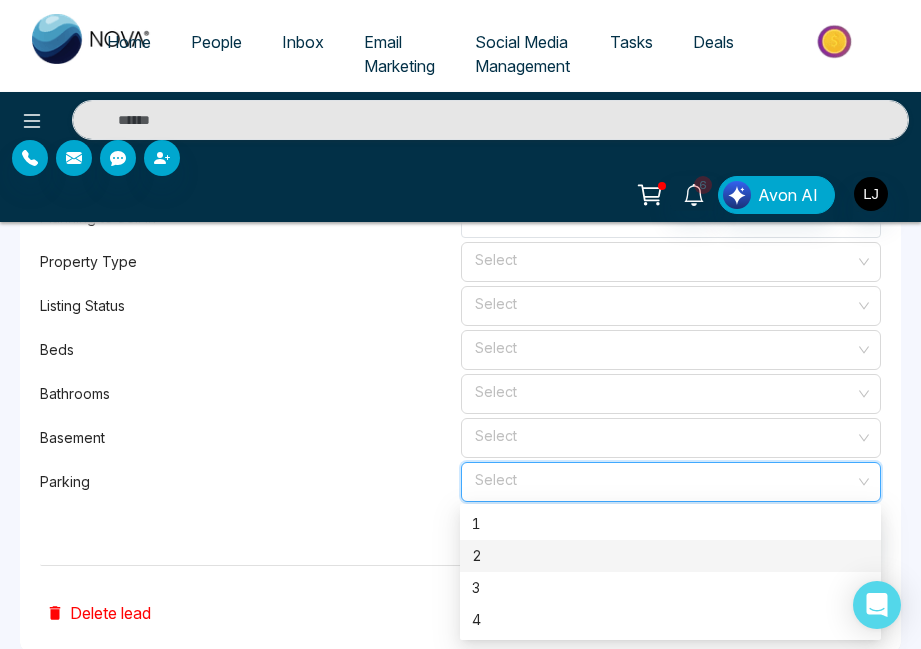 click on "2" at bounding box center [670, 556] 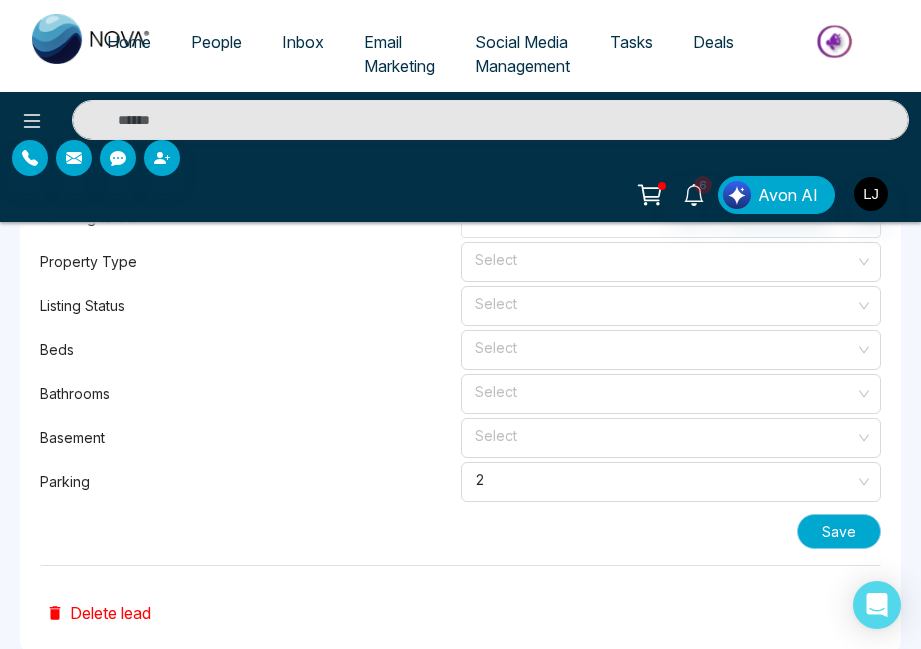 click on "Save" at bounding box center (839, 531) 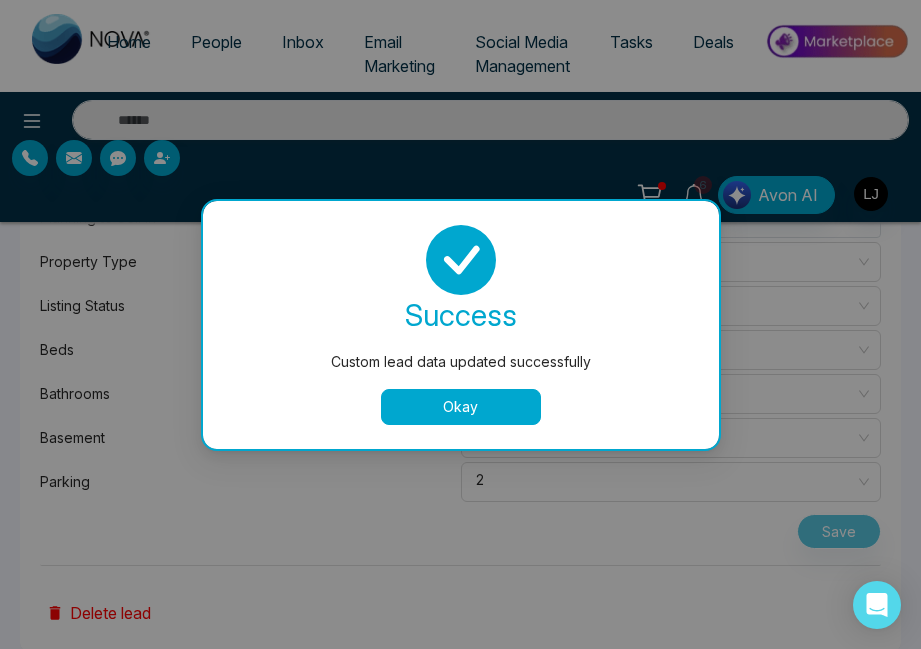 click on "Okay" at bounding box center (461, 407) 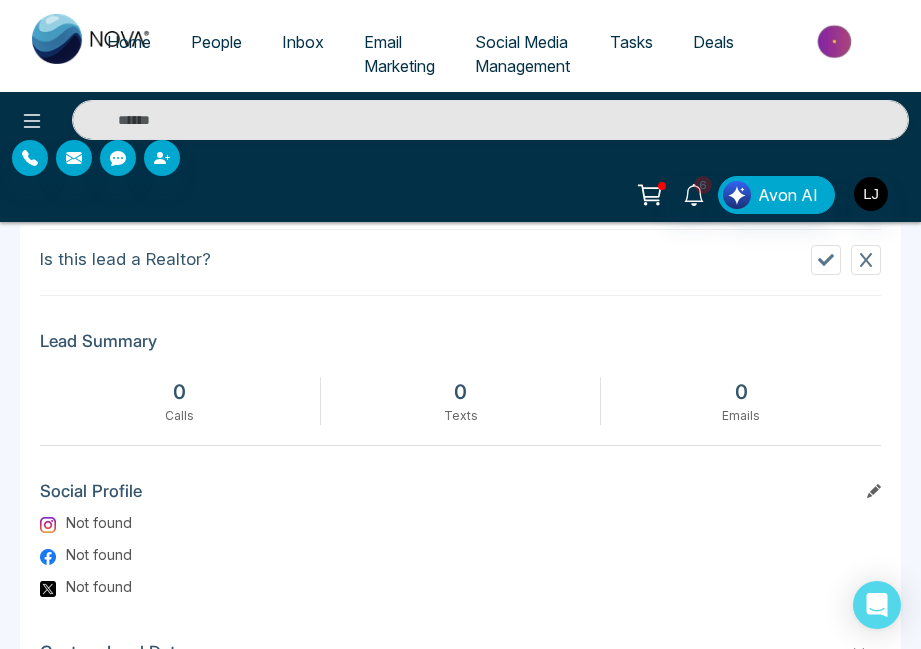 scroll, scrollTop: 1175, scrollLeft: 0, axis: vertical 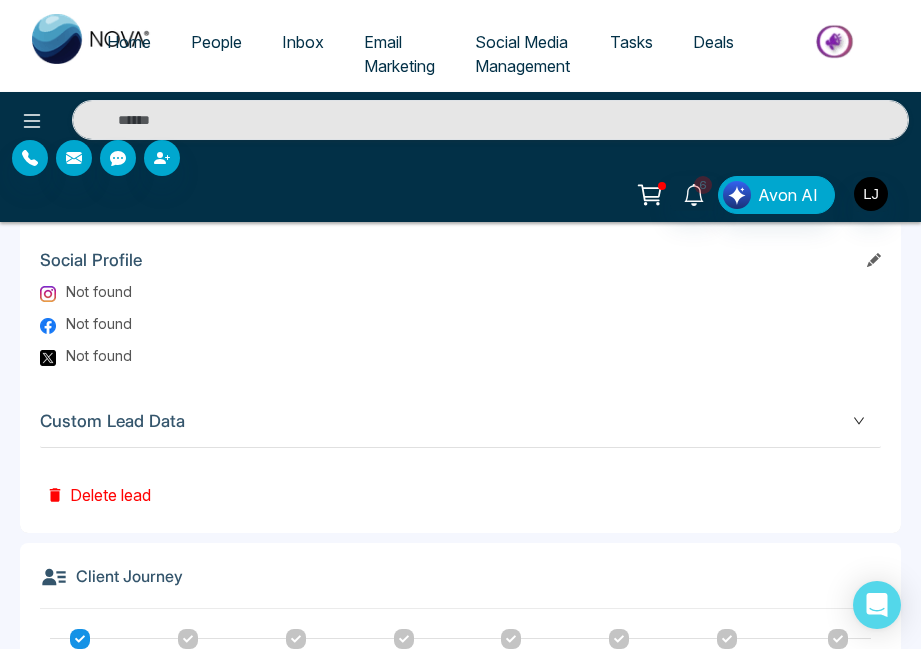 click on "Custom Lead Data" at bounding box center (460, 421) 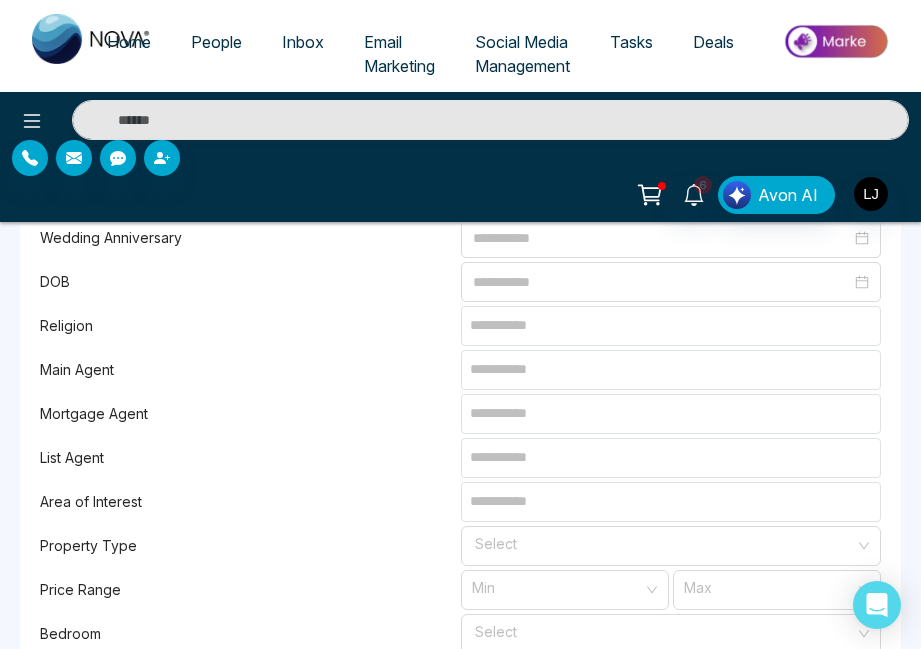 scroll, scrollTop: 1748, scrollLeft: 0, axis: vertical 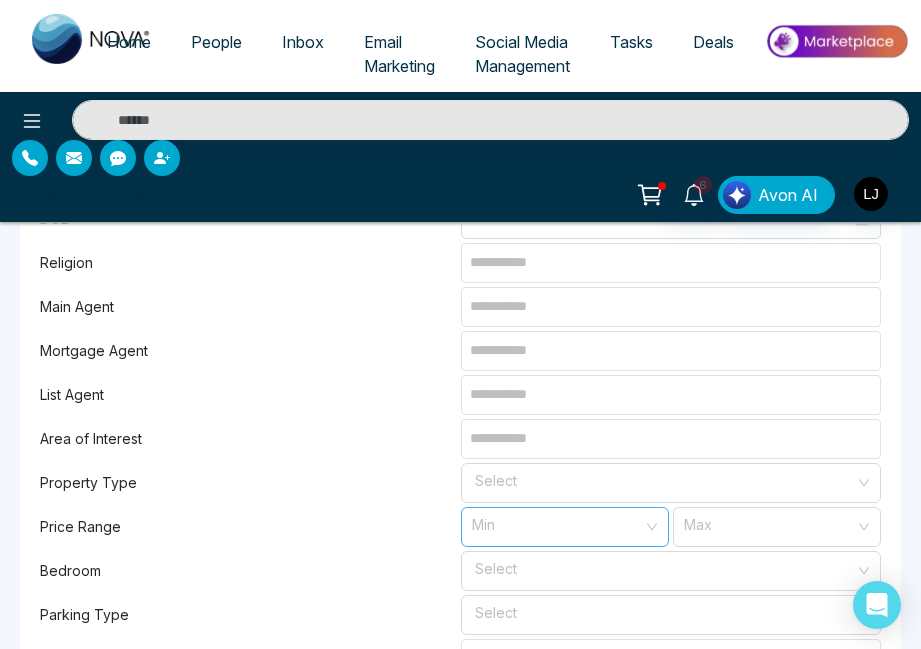 click at bounding box center (558, 523) 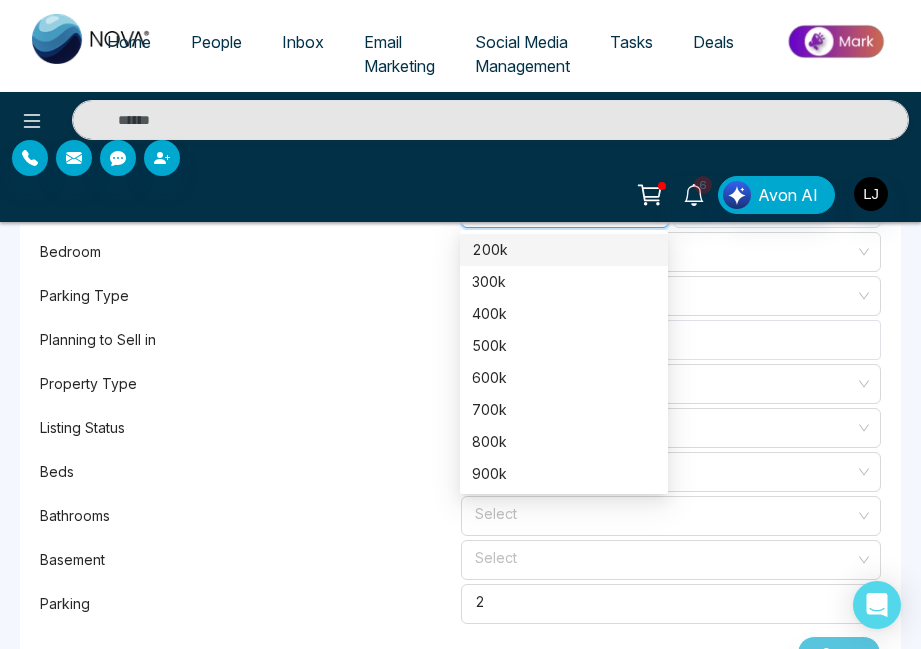 scroll, scrollTop: 2072, scrollLeft: 0, axis: vertical 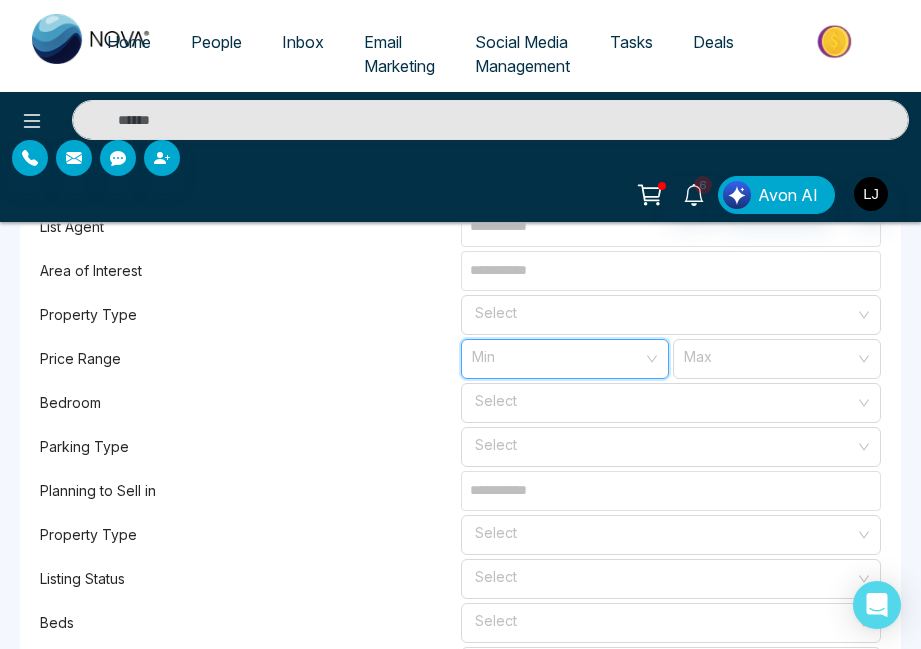 click at bounding box center [558, 355] 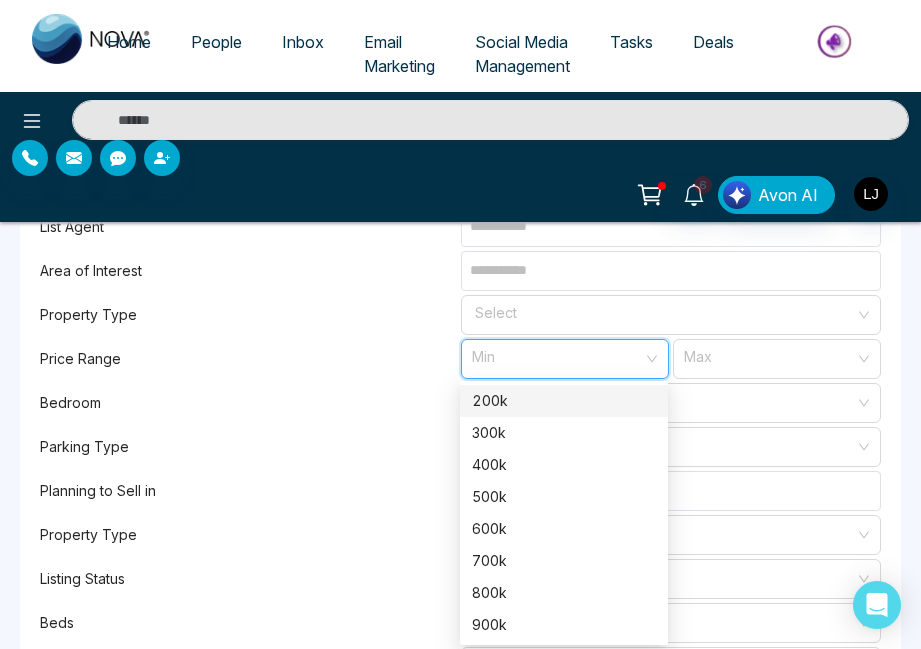 scroll, scrollTop: 1963, scrollLeft: 0, axis: vertical 